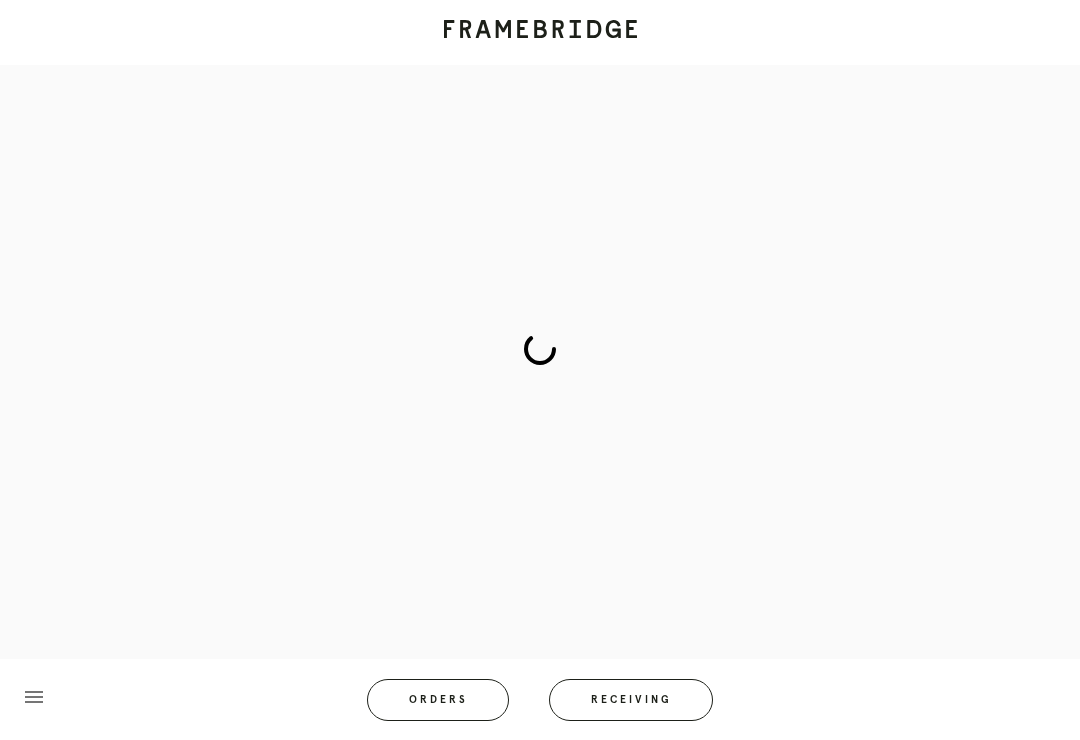 scroll, scrollTop: 67, scrollLeft: 0, axis: vertical 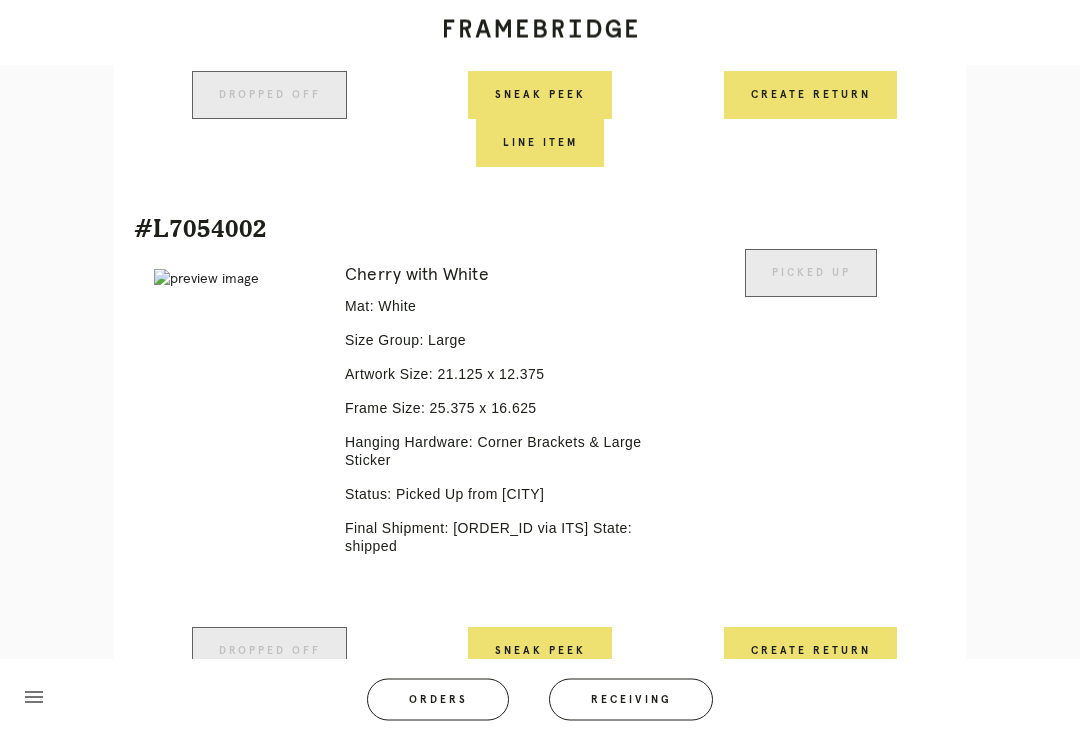click on "Receiving" at bounding box center (631, 700) 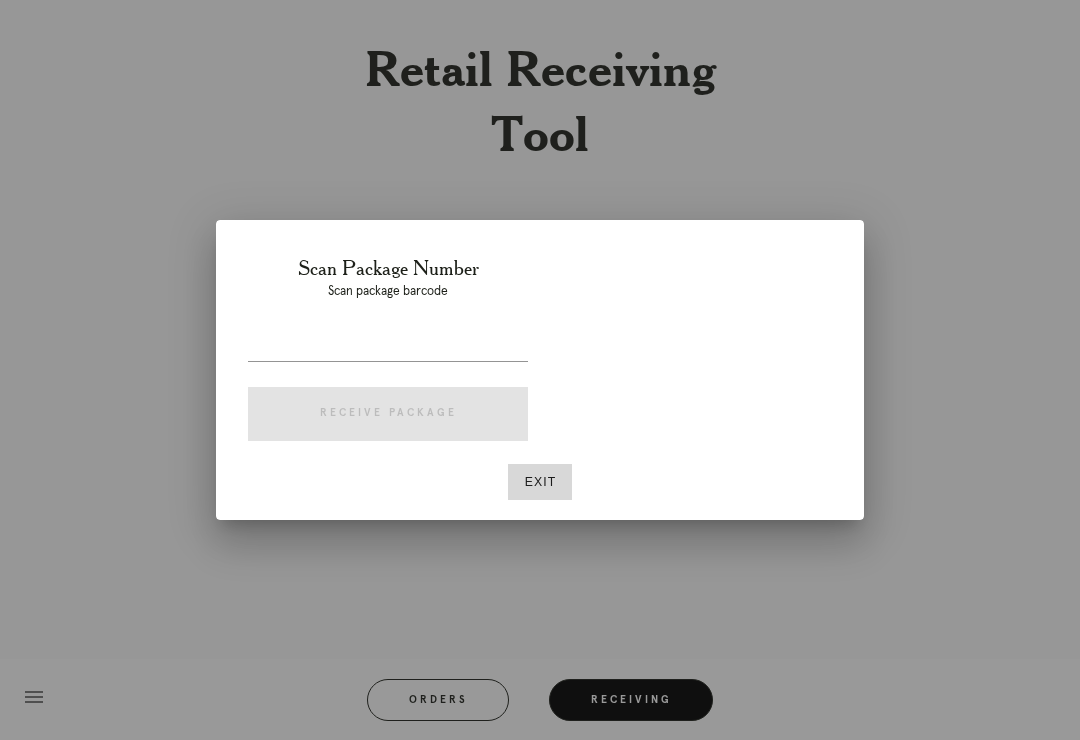 scroll, scrollTop: 31, scrollLeft: 0, axis: vertical 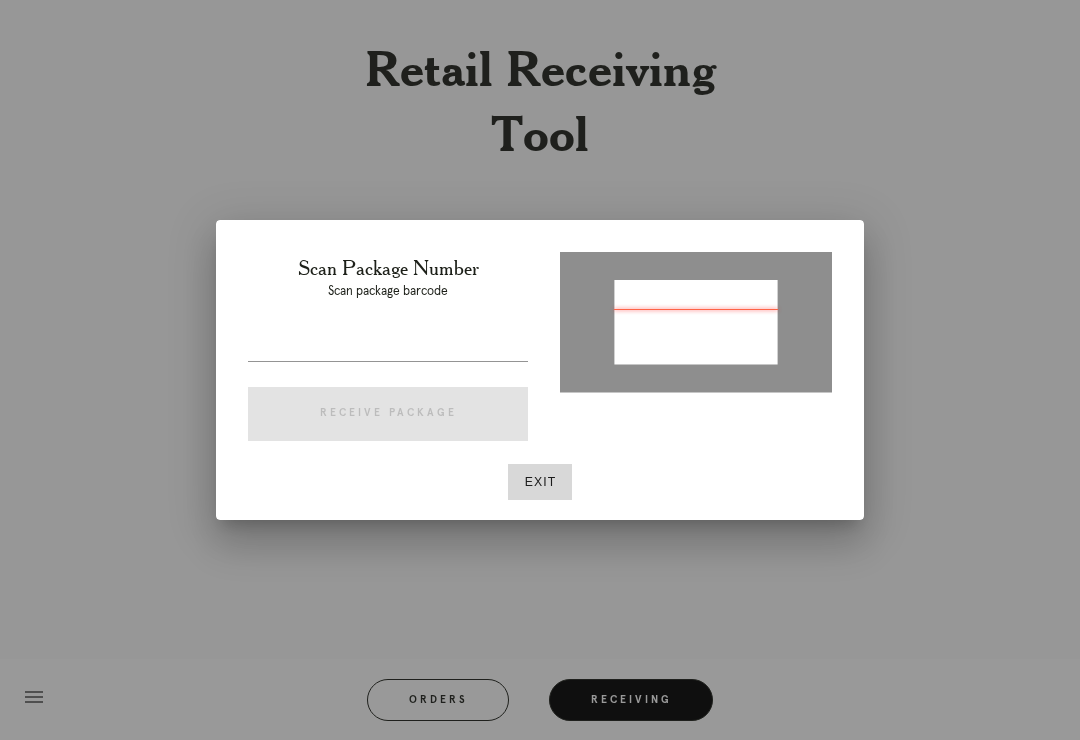 type on "P877415866838427" 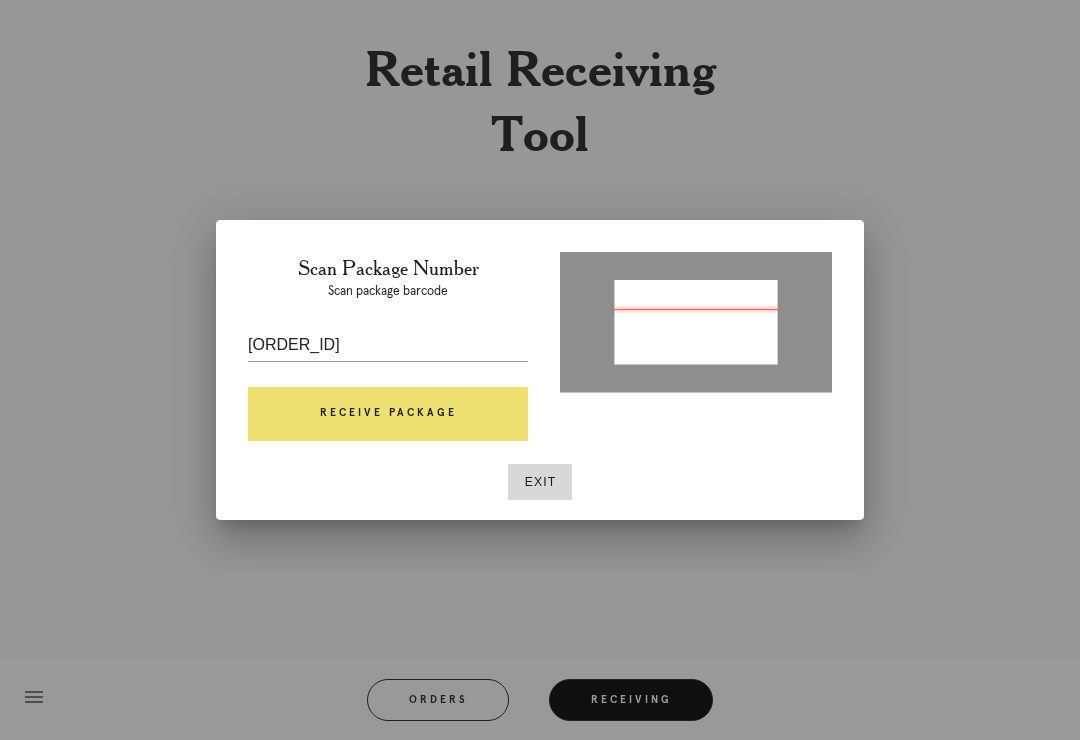 click on "Receive Package" at bounding box center [388, 414] 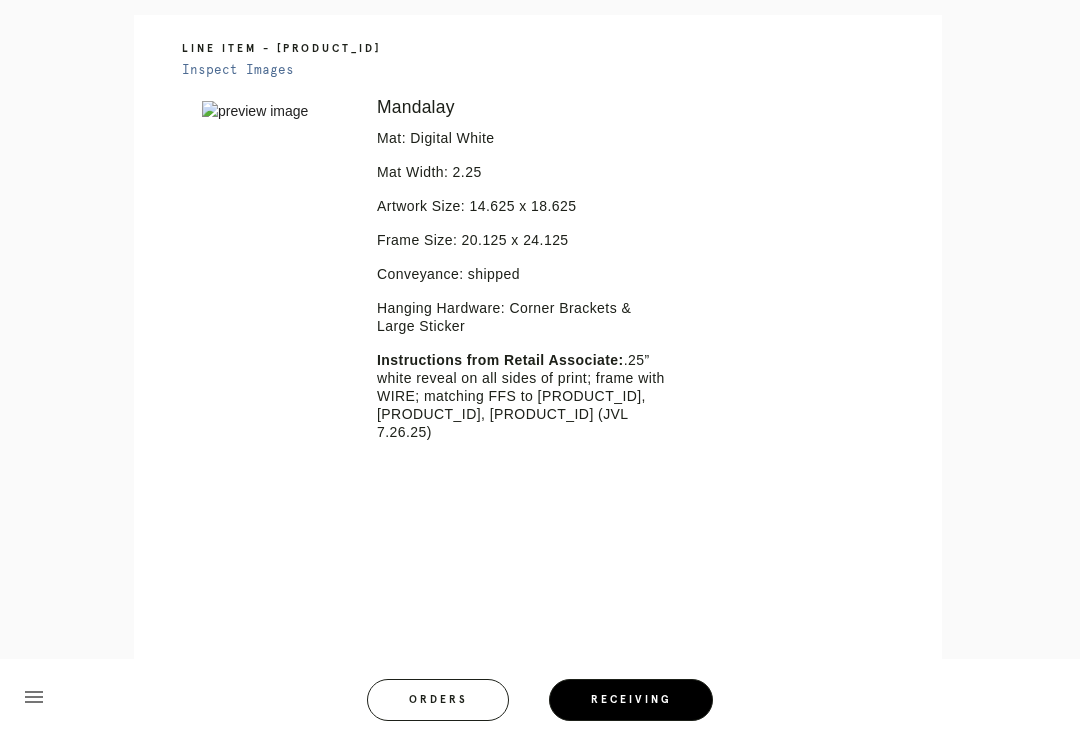 scroll, scrollTop: 501, scrollLeft: 0, axis: vertical 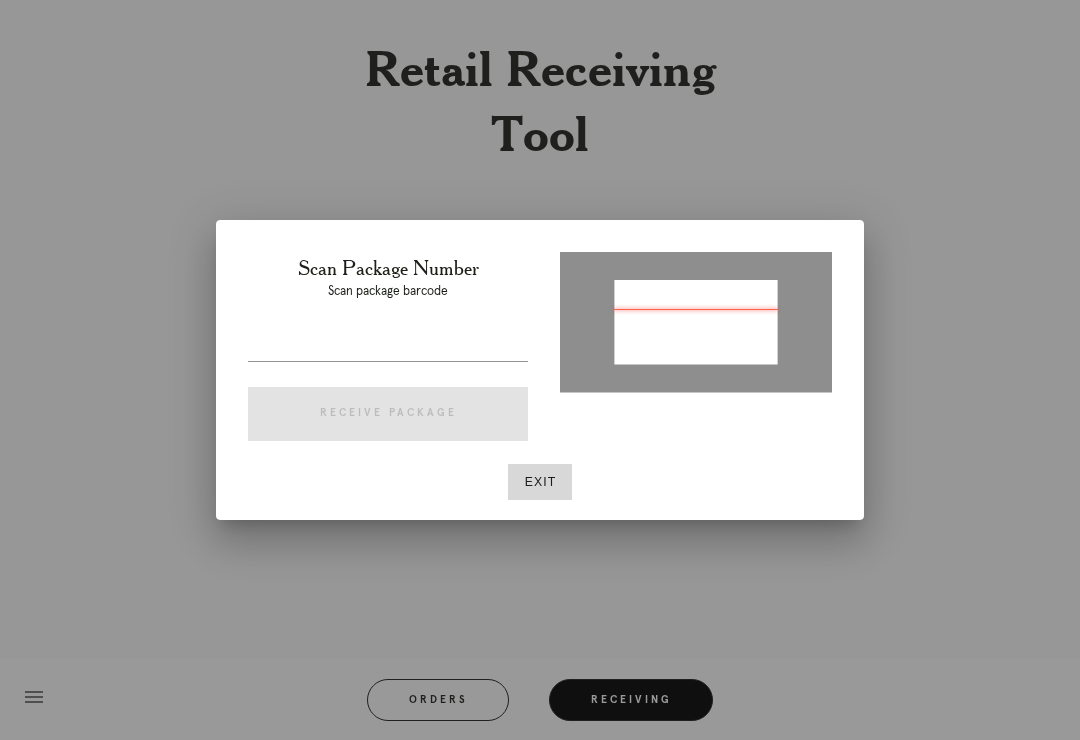 type on "P877415866838427" 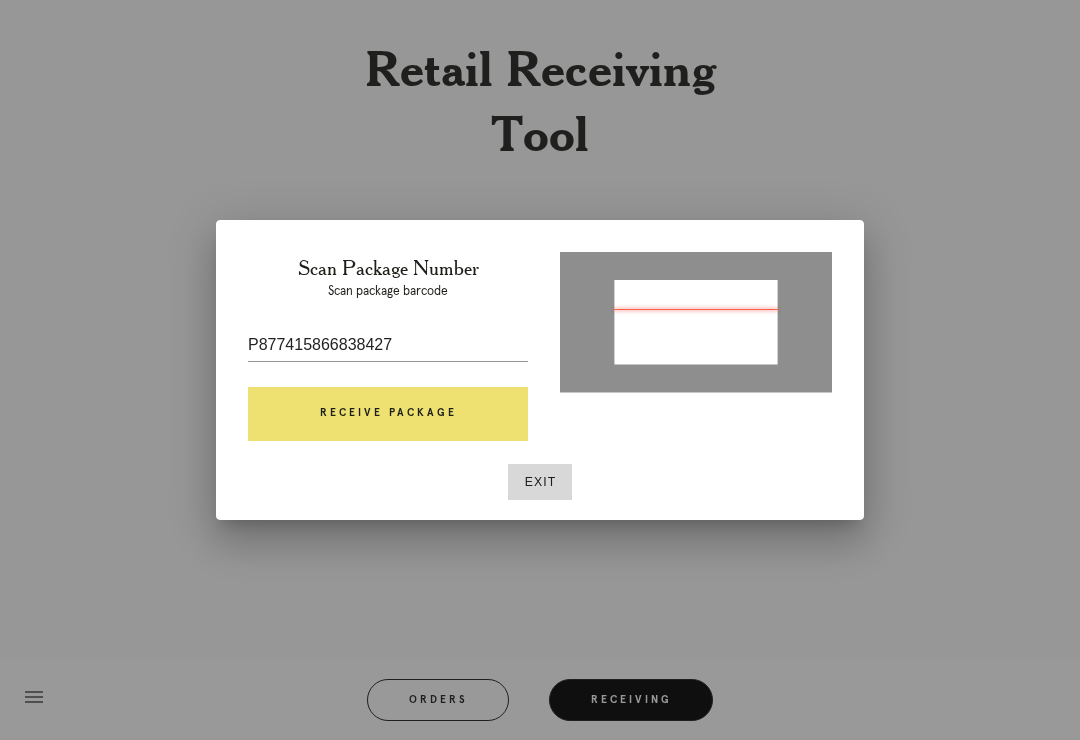 click on "Receive Package" at bounding box center (388, 414) 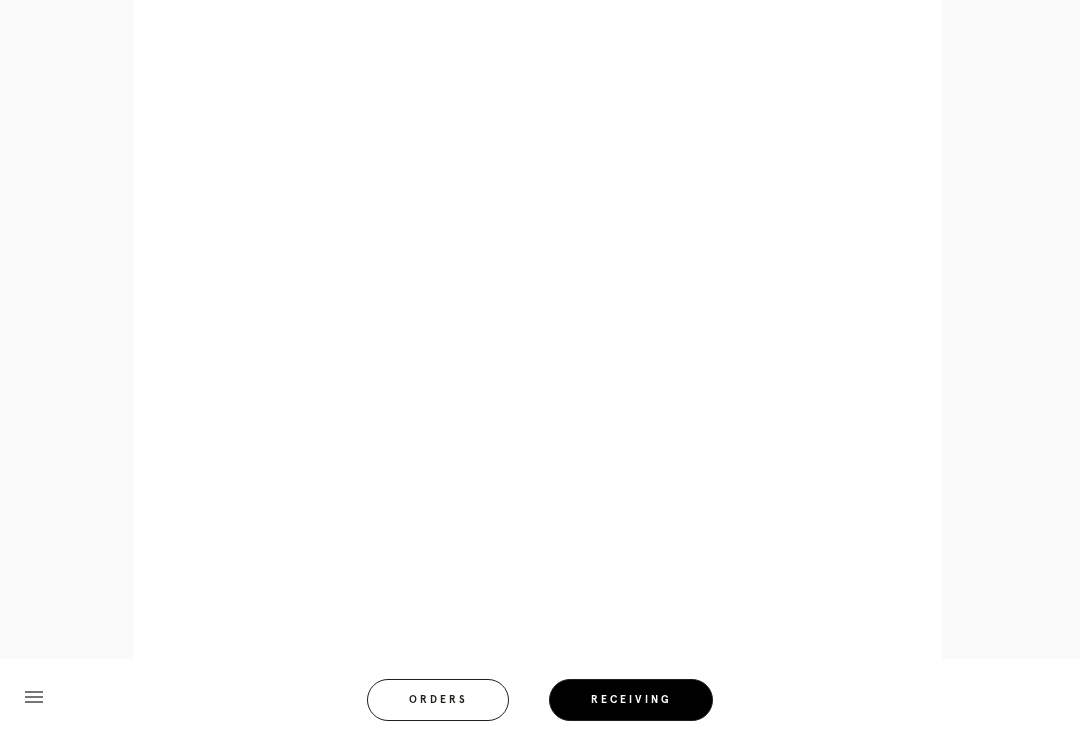 scroll, scrollTop: 946, scrollLeft: 0, axis: vertical 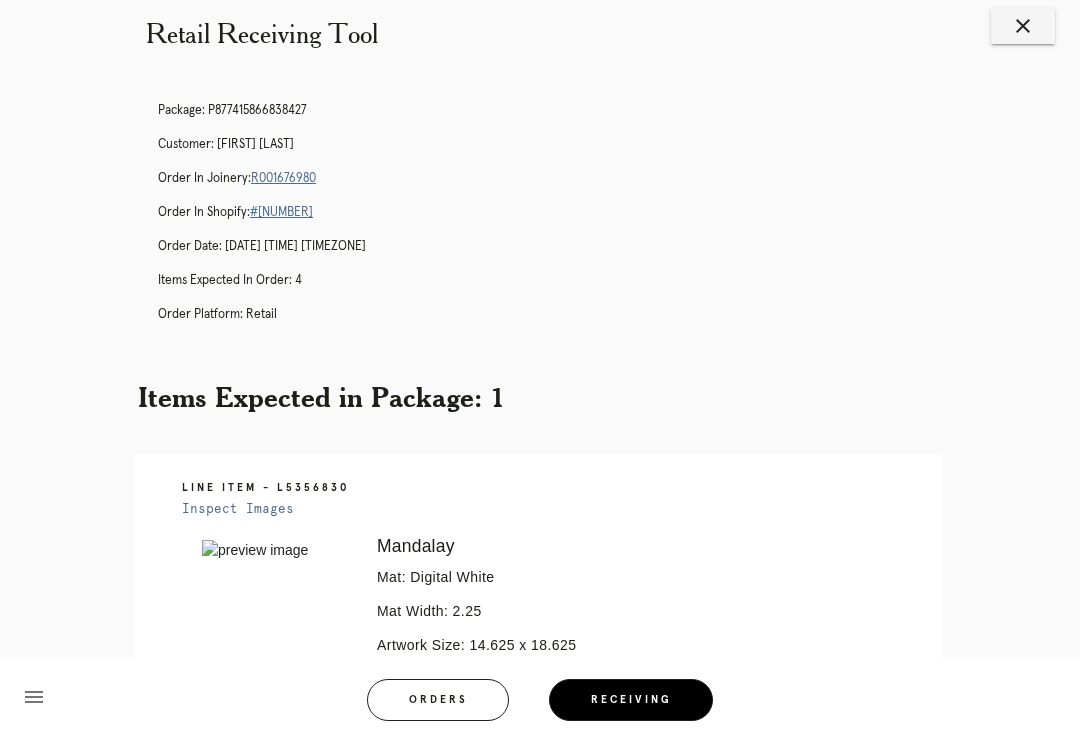 click on "R001676980" at bounding box center (283, 178) 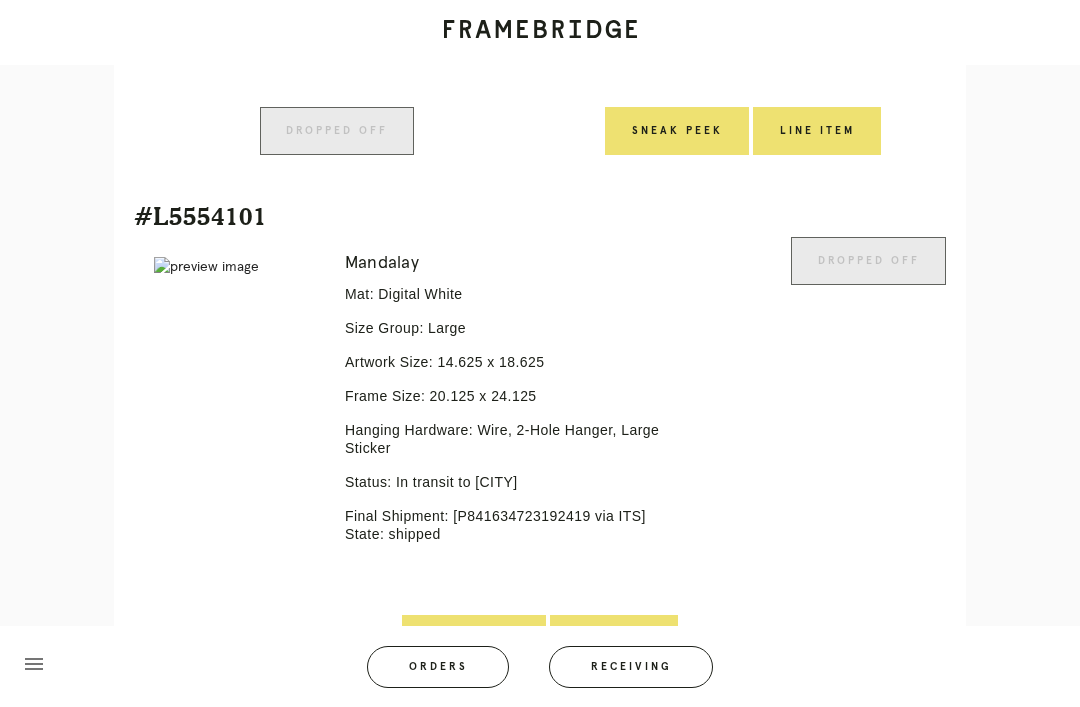 scroll, scrollTop: 816, scrollLeft: 0, axis: vertical 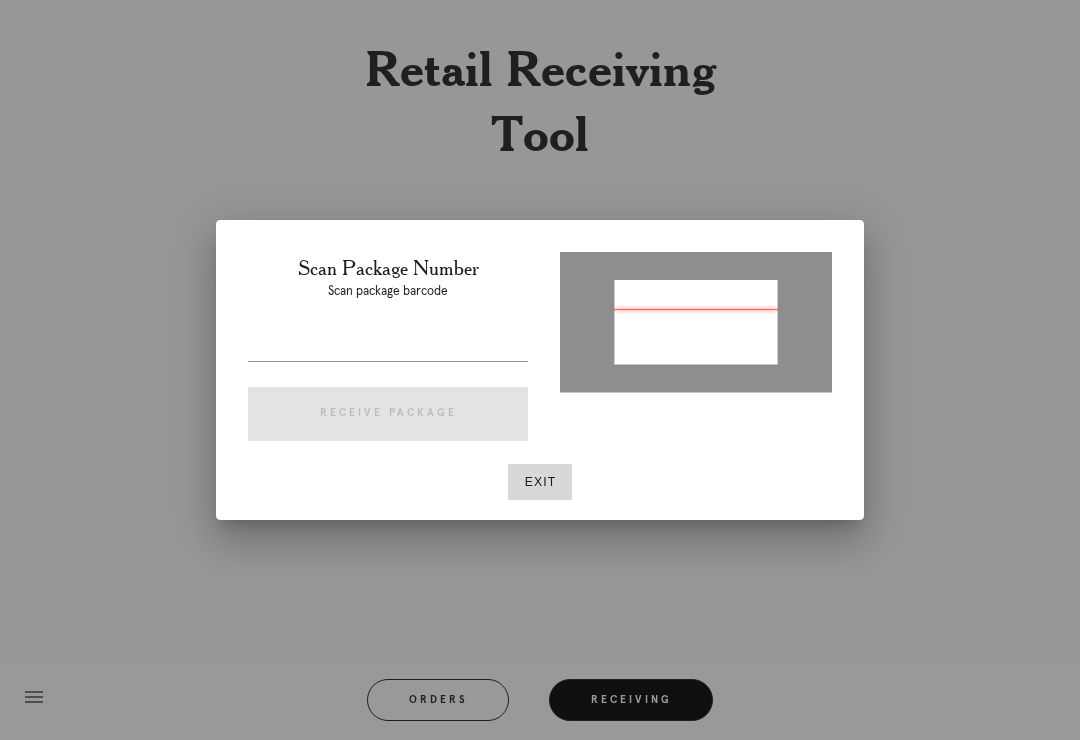 type on "P151815082511739" 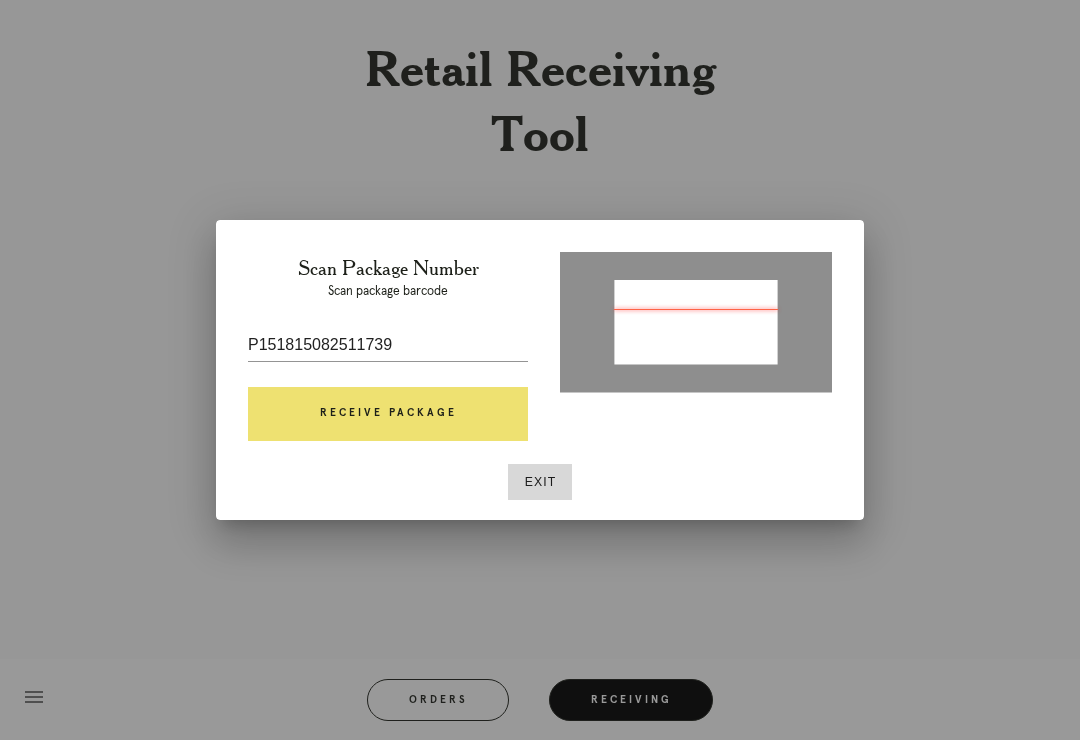 click on "Receive Package" at bounding box center [388, 414] 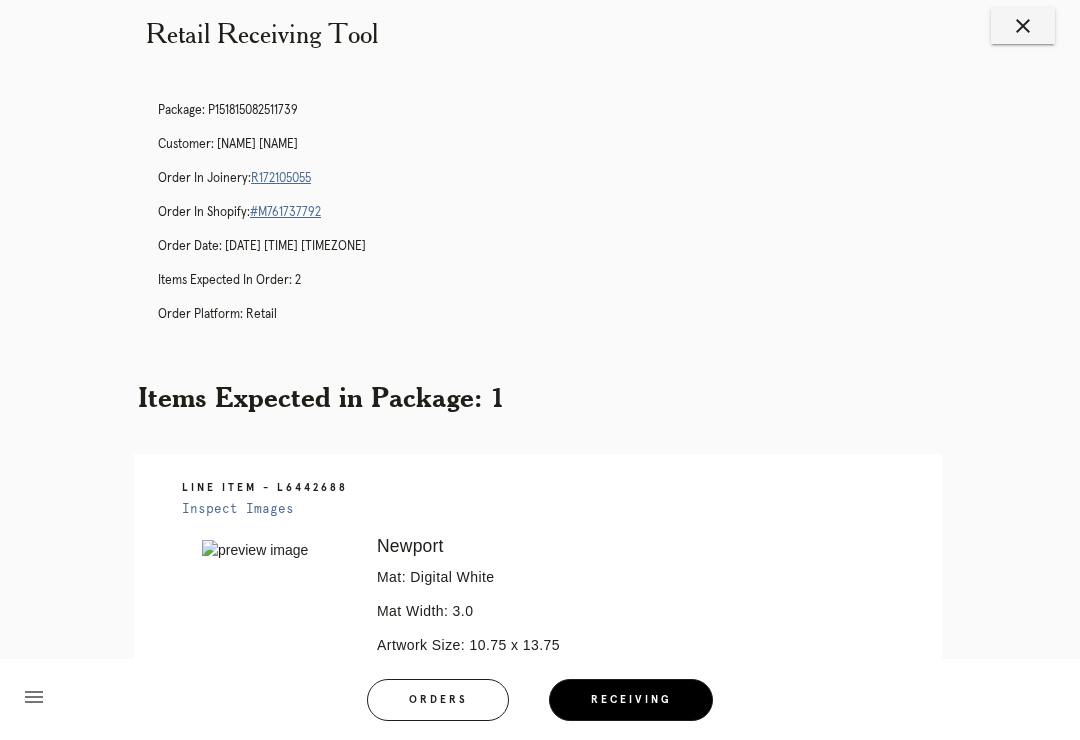 click on "R172105055" at bounding box center (281, 178) 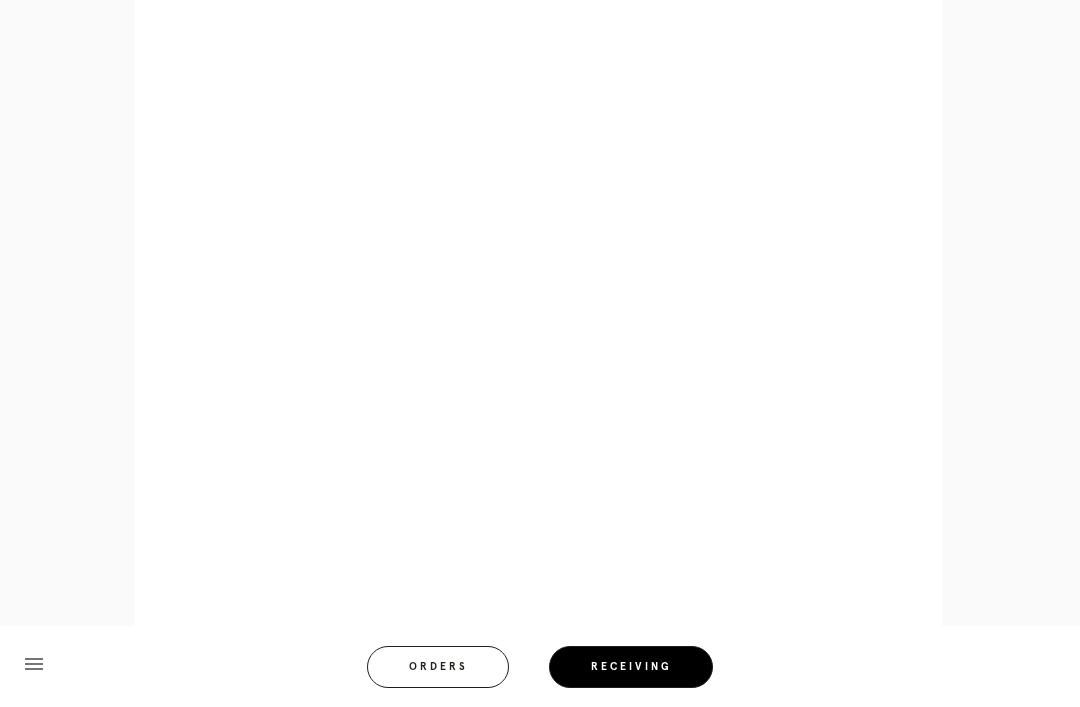 scroll, scrollTop: 928, scrollLeft: 0, axis: vertical 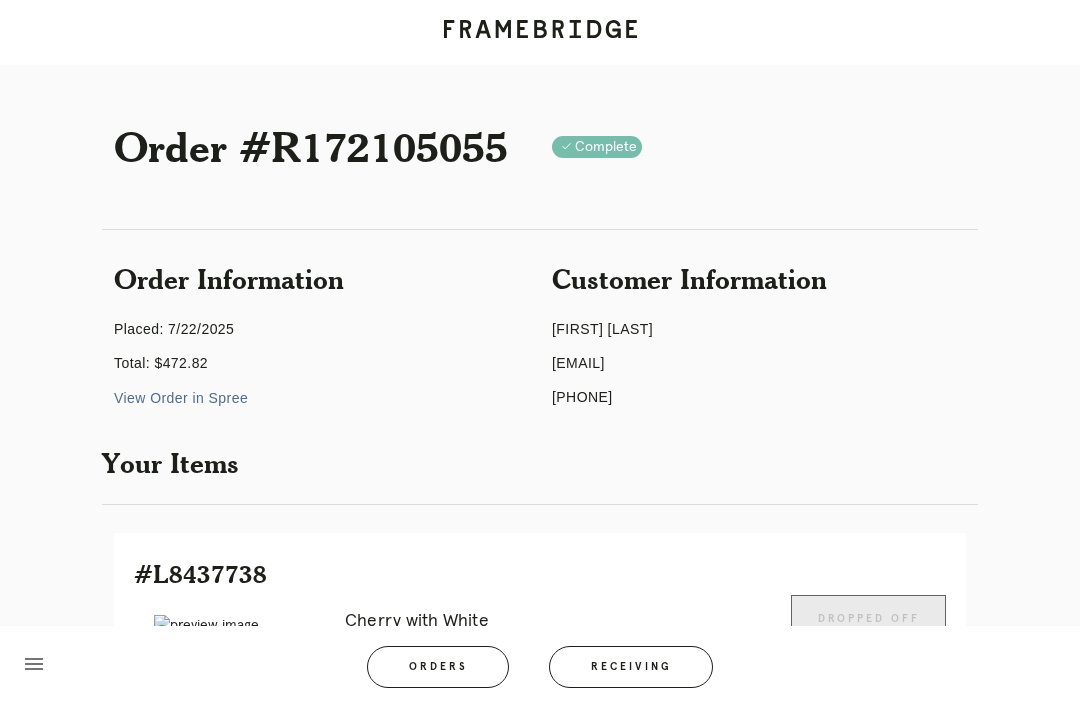 click at bounding box center (540, 32) 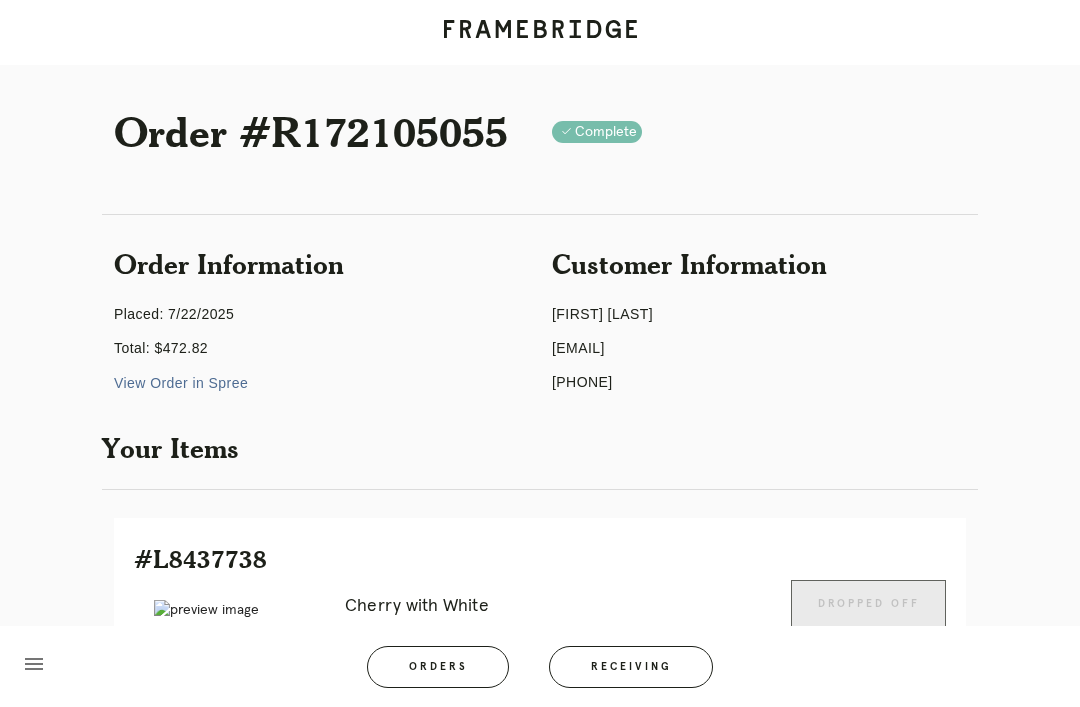 scroll, scrollTop: 0, scrollLeft: 0, axis: both 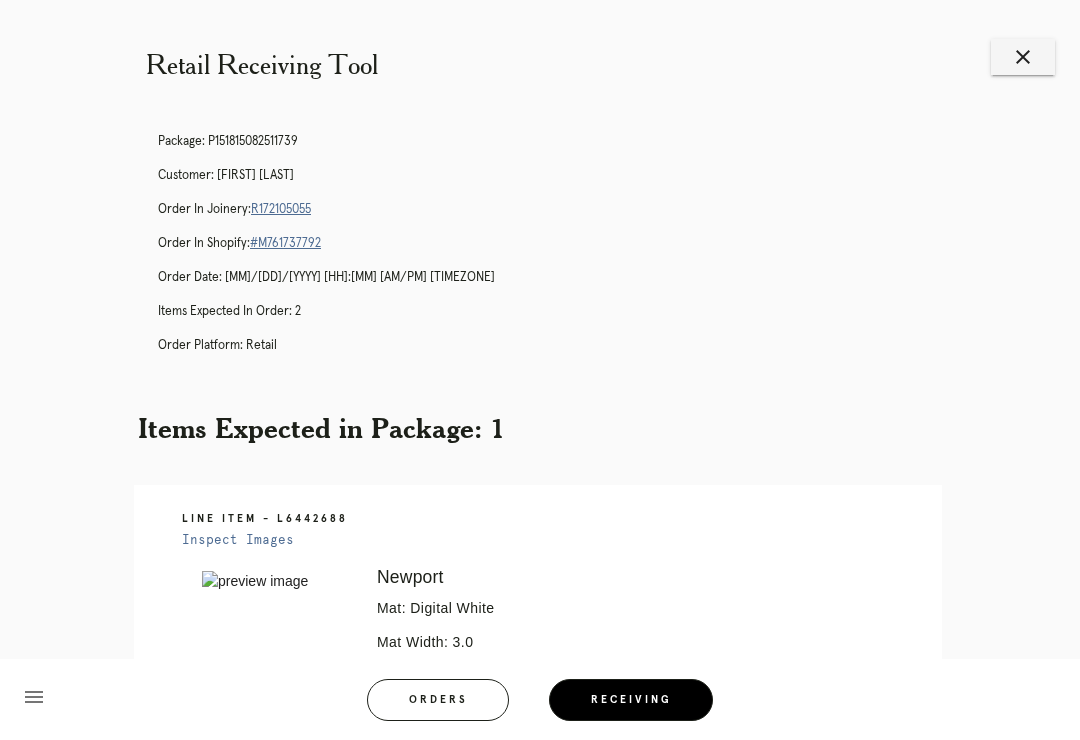 click on "close" at bounding box center [1023, 57] 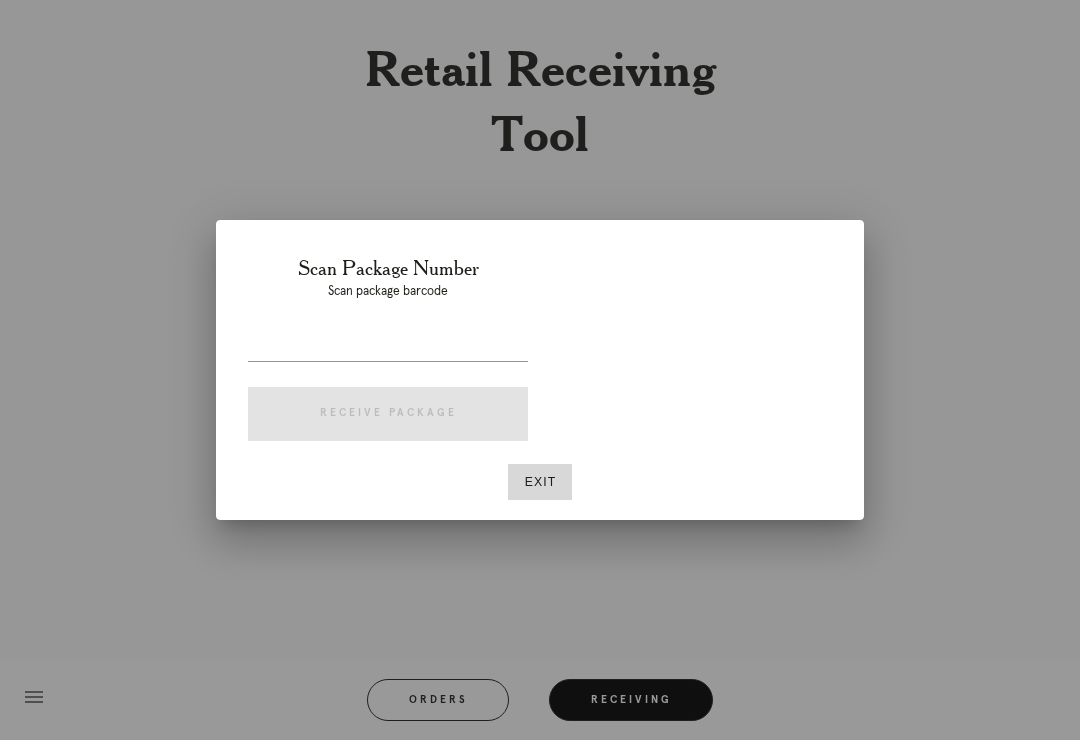 scroll, scrollTop: 0, scrollLeft: 0, axis: both 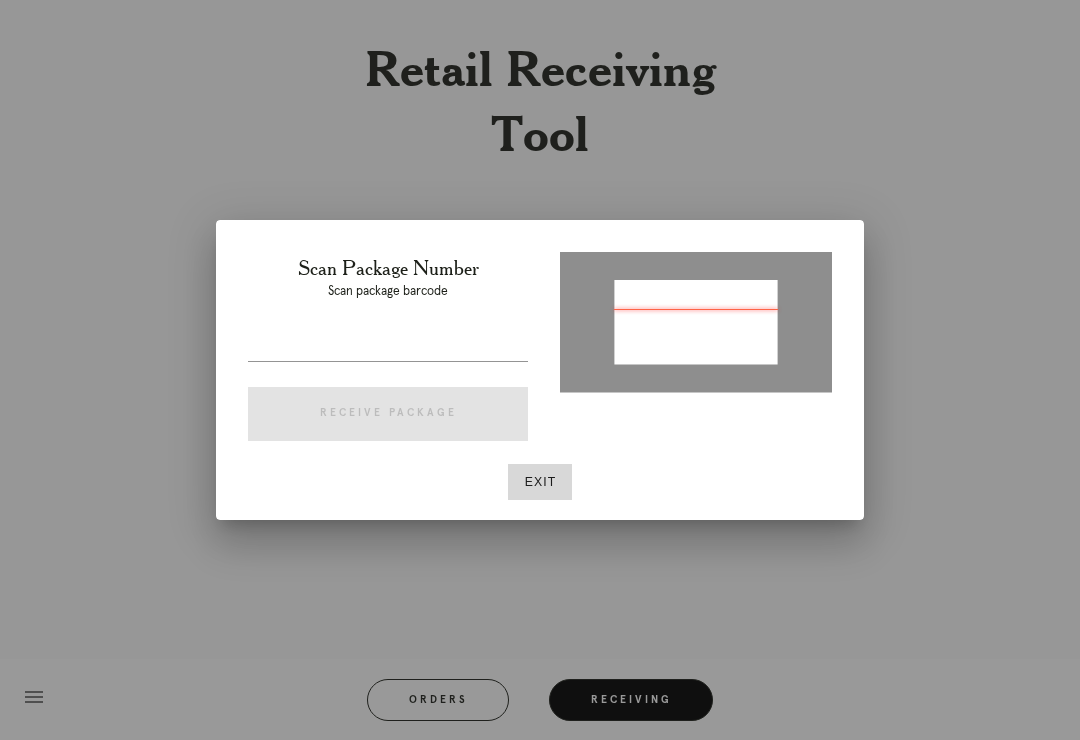 type on "[ORDER_NUMBER]" 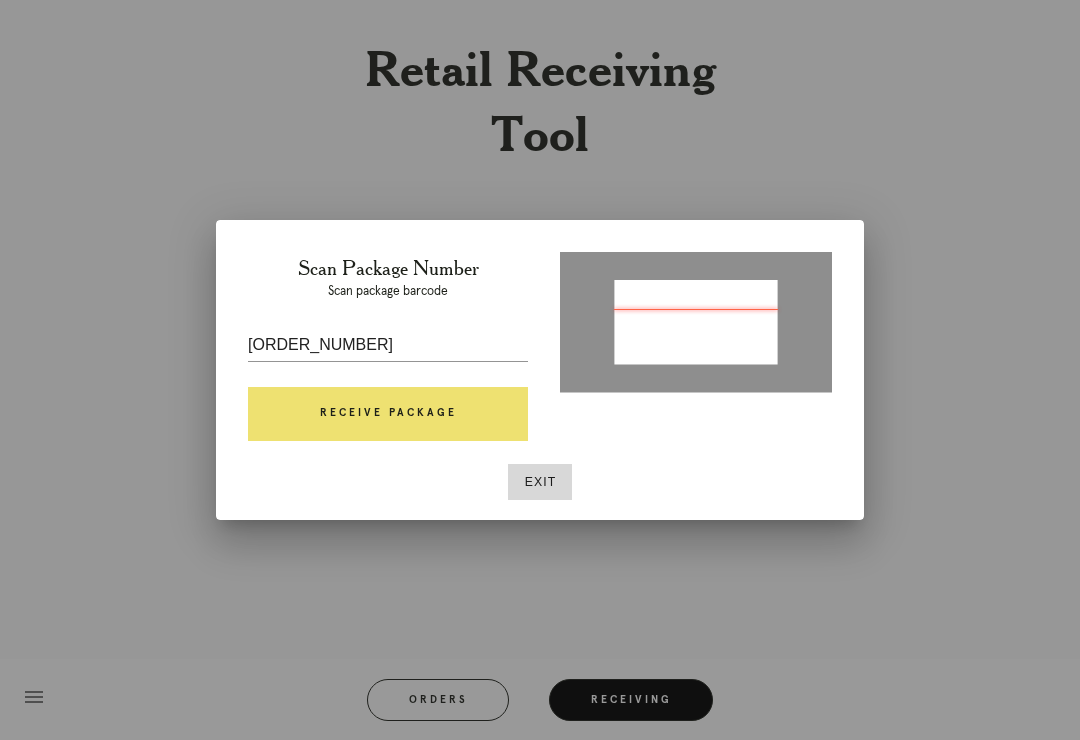 click on "Receive Package" at bounding box center (388, 414) 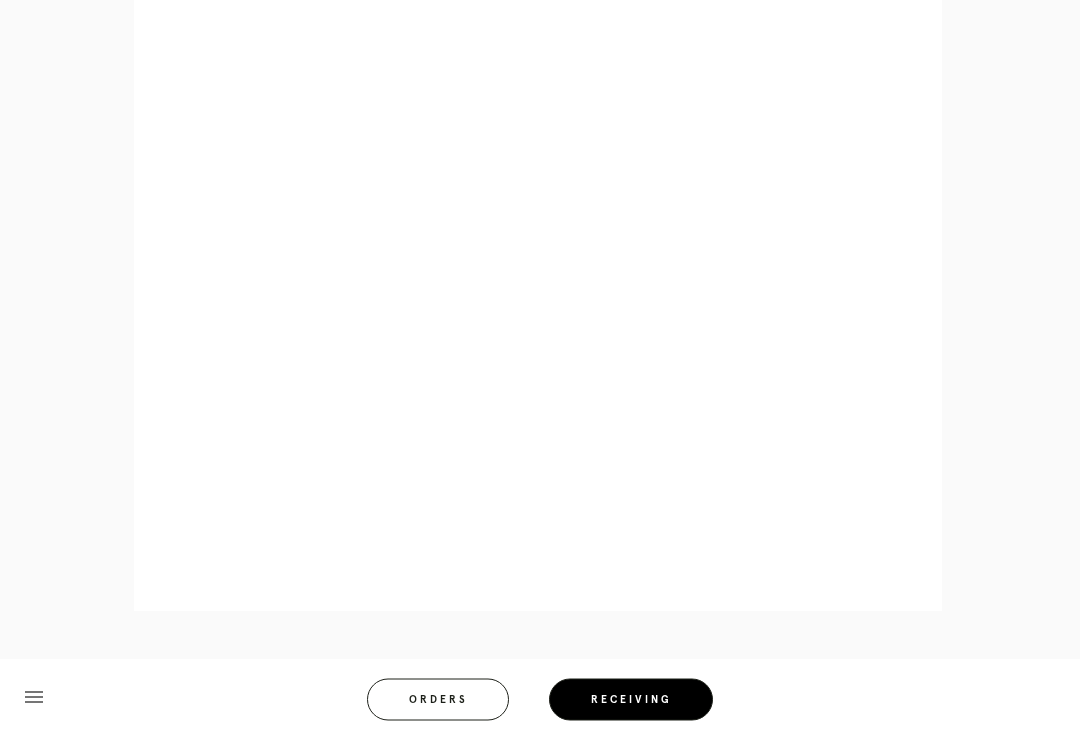 scroll, scrollTop: 982, scrollLeft: 0, axis: vertical 